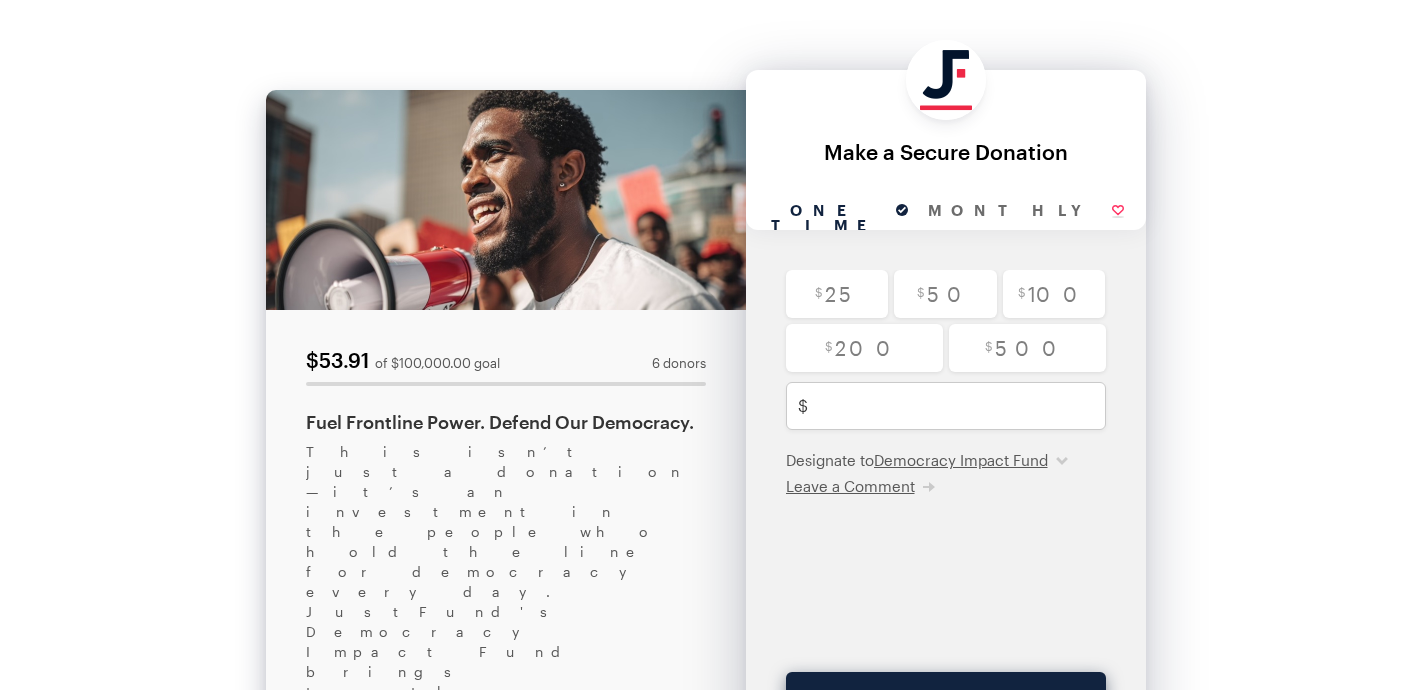scroll, scrollTop: 0, scrollLeft: 0, axis: both 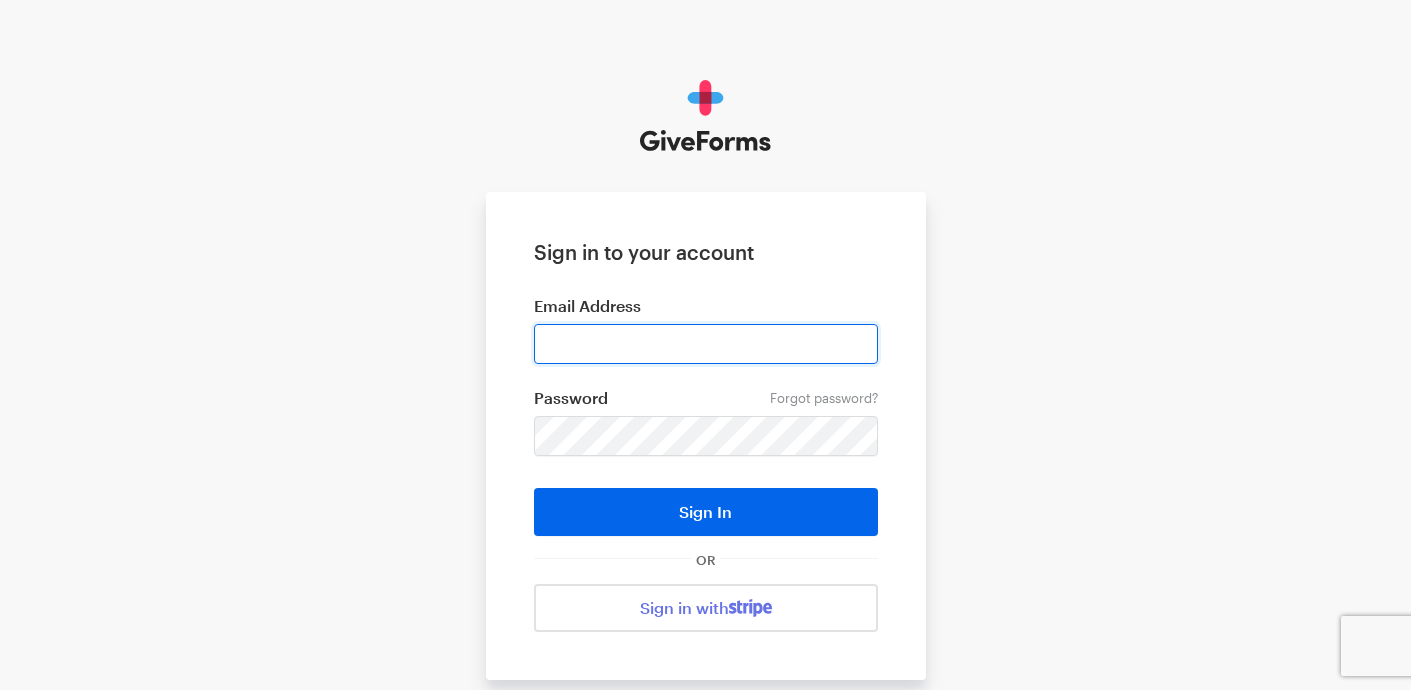 click at bounding box center (706, 344) 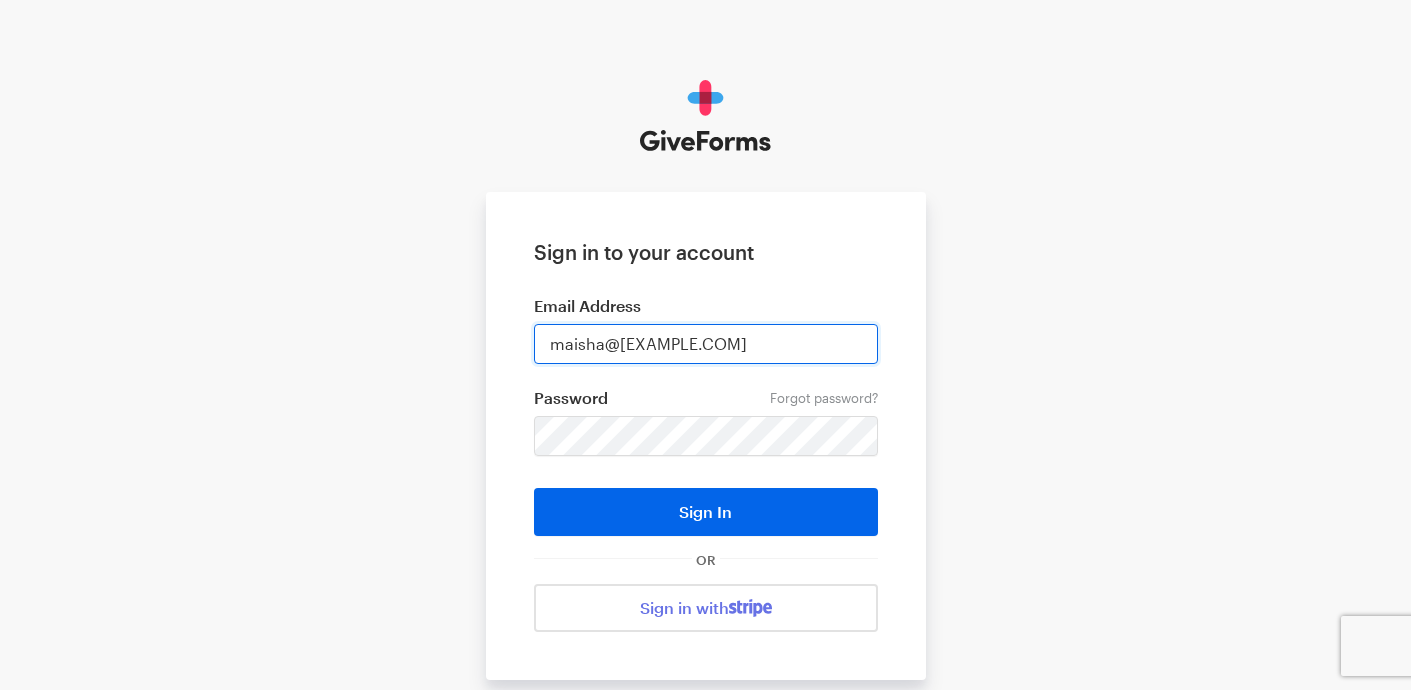 type on "maisha@justfund.us" 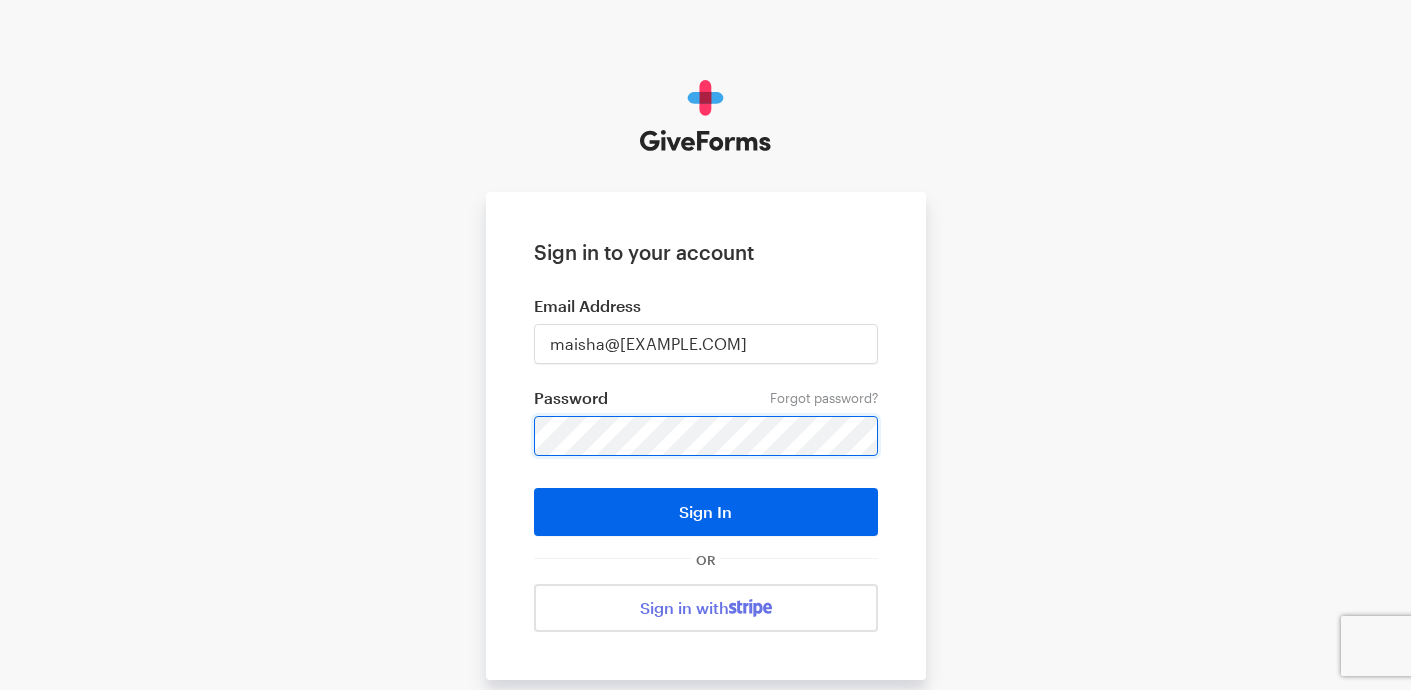 click on "Sign In" at bounding box center (706, 512) 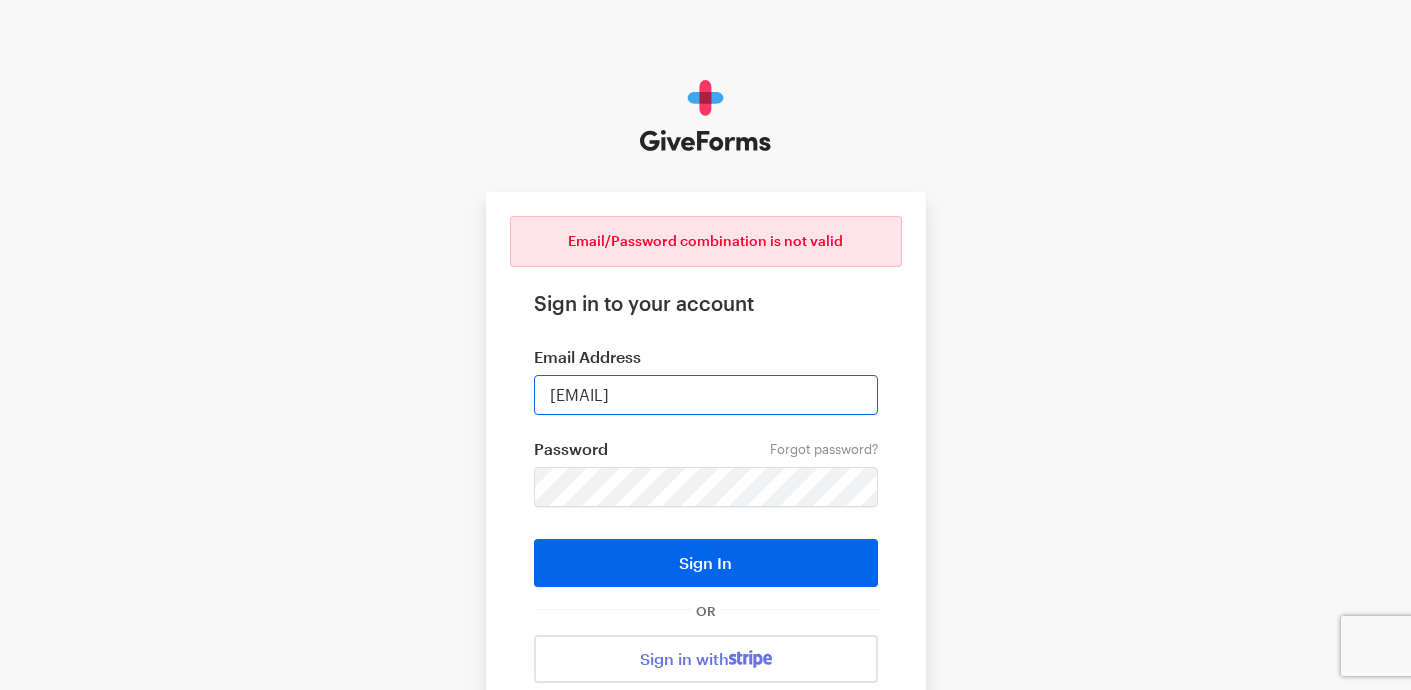 scroll, scrollTop: 0, scrollLeft: 0, axis: both 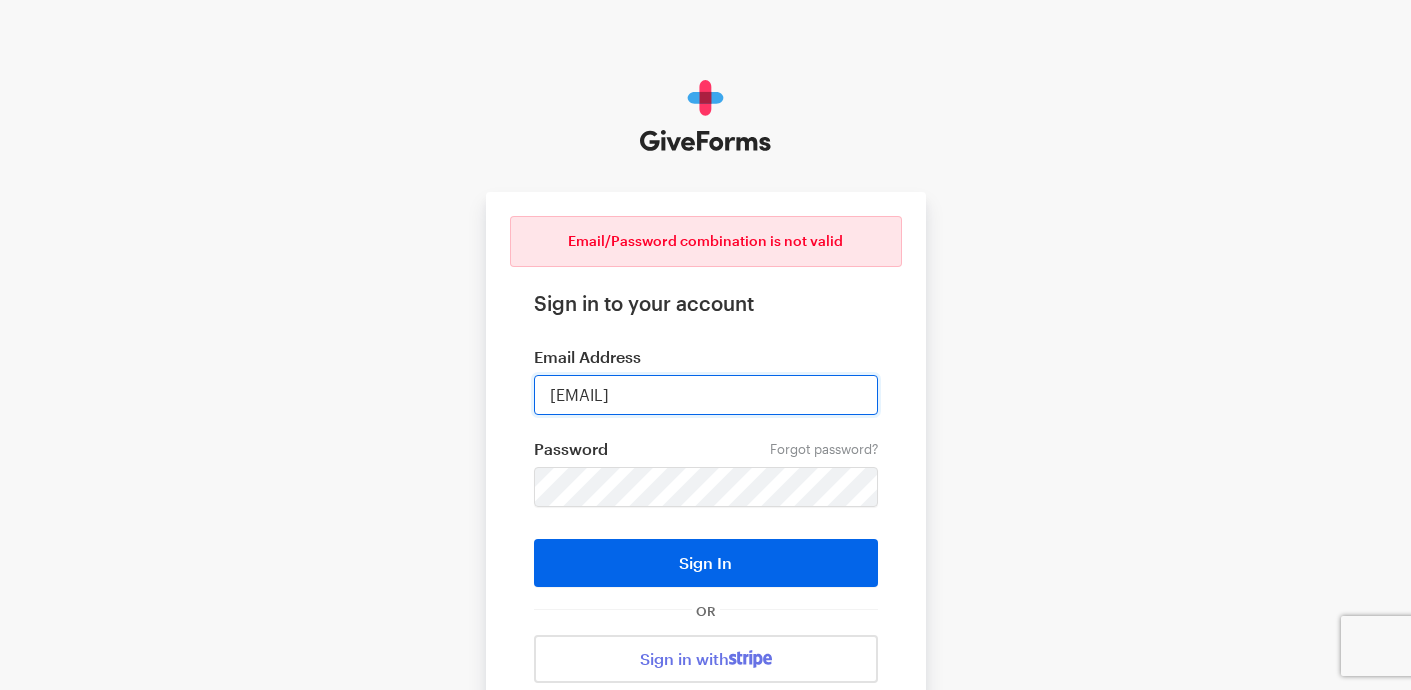 click on "[EMAIL]" at bounding box center [706, 395] 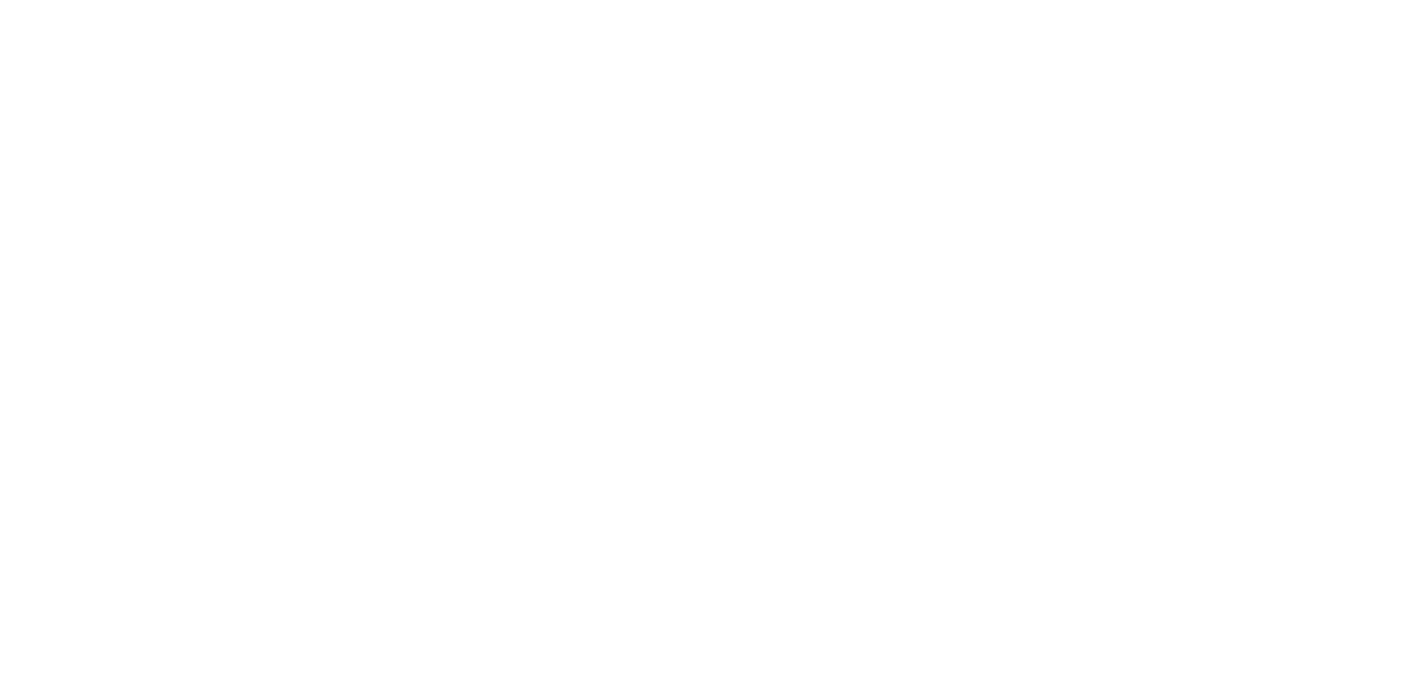scroll, scrollTop: 0, scrollLeft: 0, axis: both 